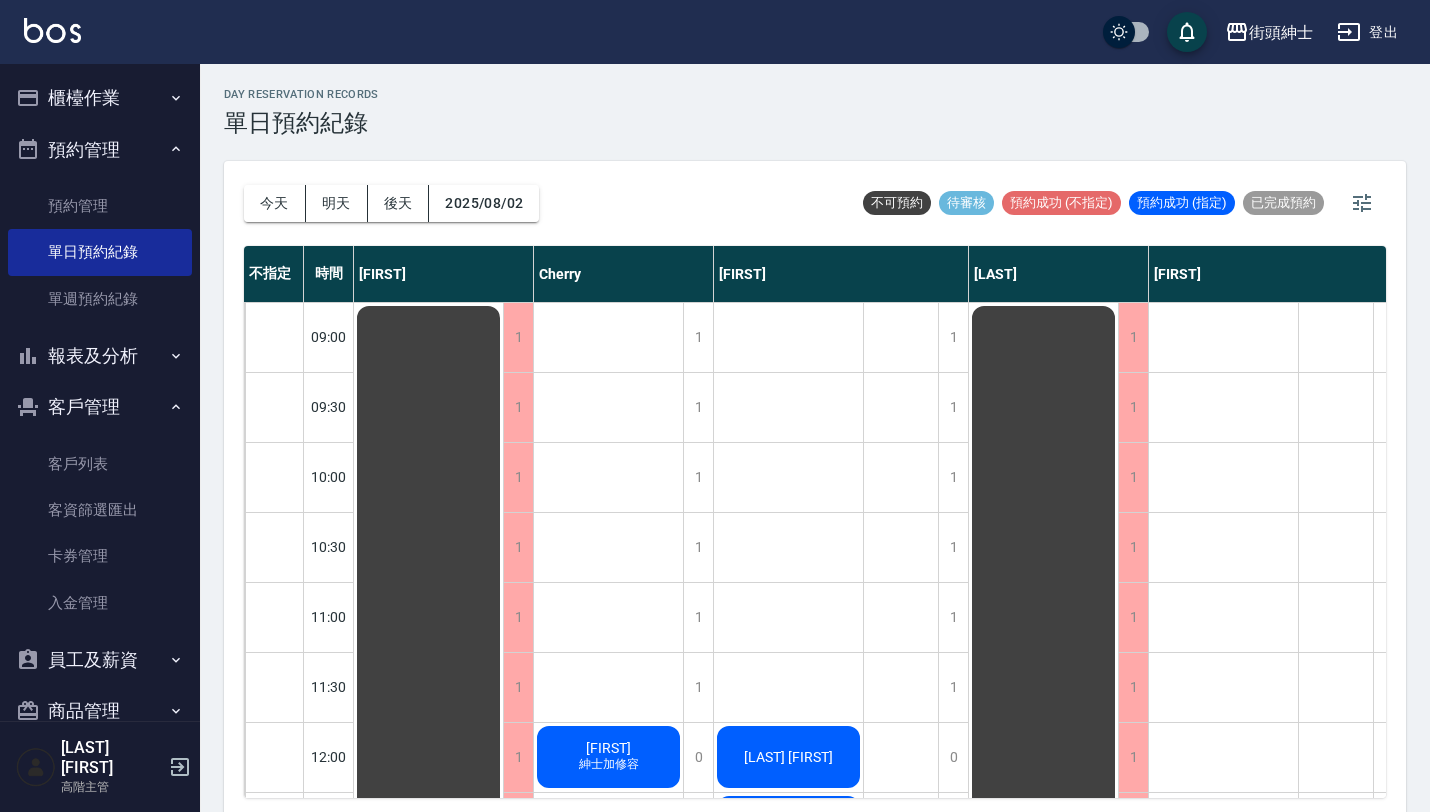 scroll, scrollTop: 0, scrollLeft: 0, axis: both 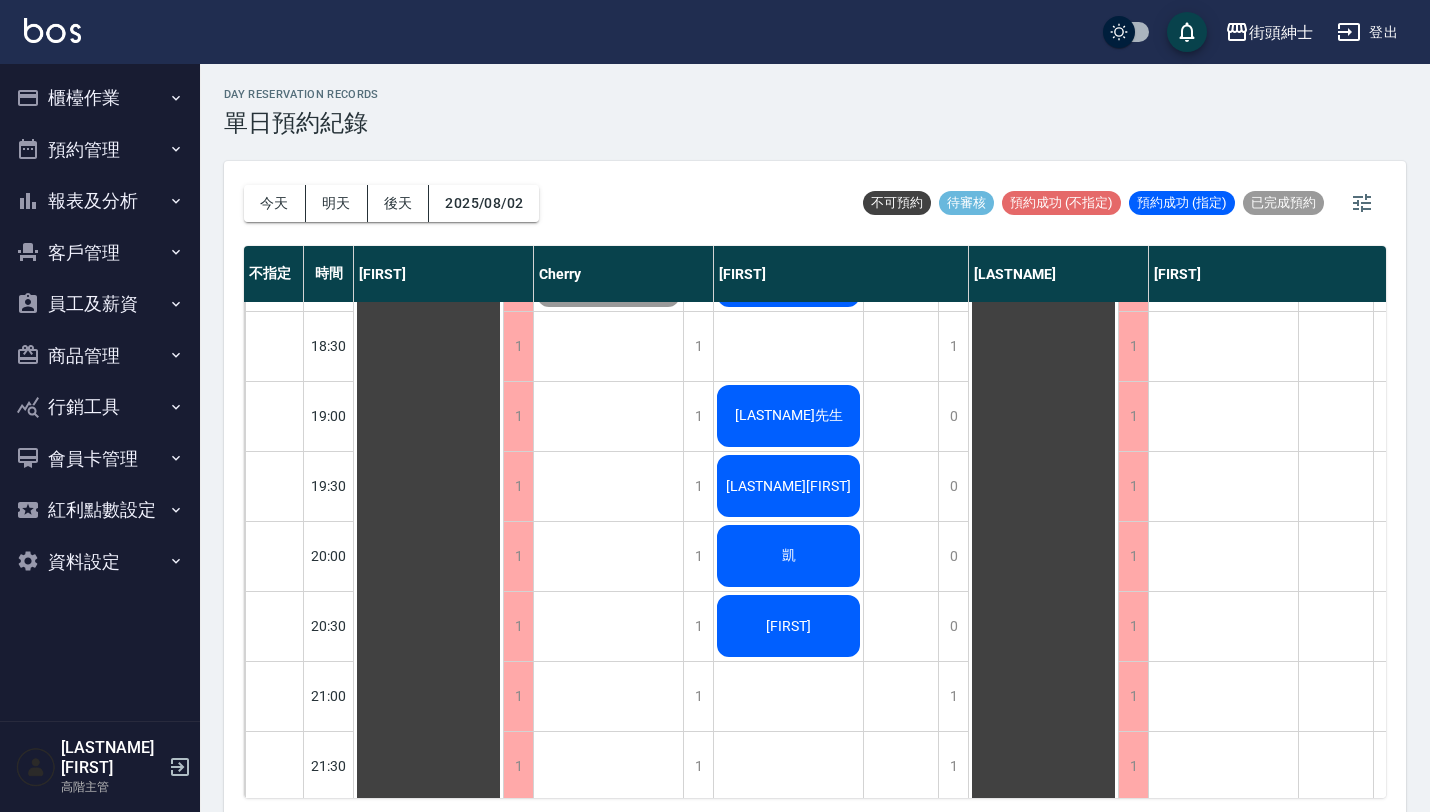 click on "[LAST]先生" at bounding box center (428, -4) 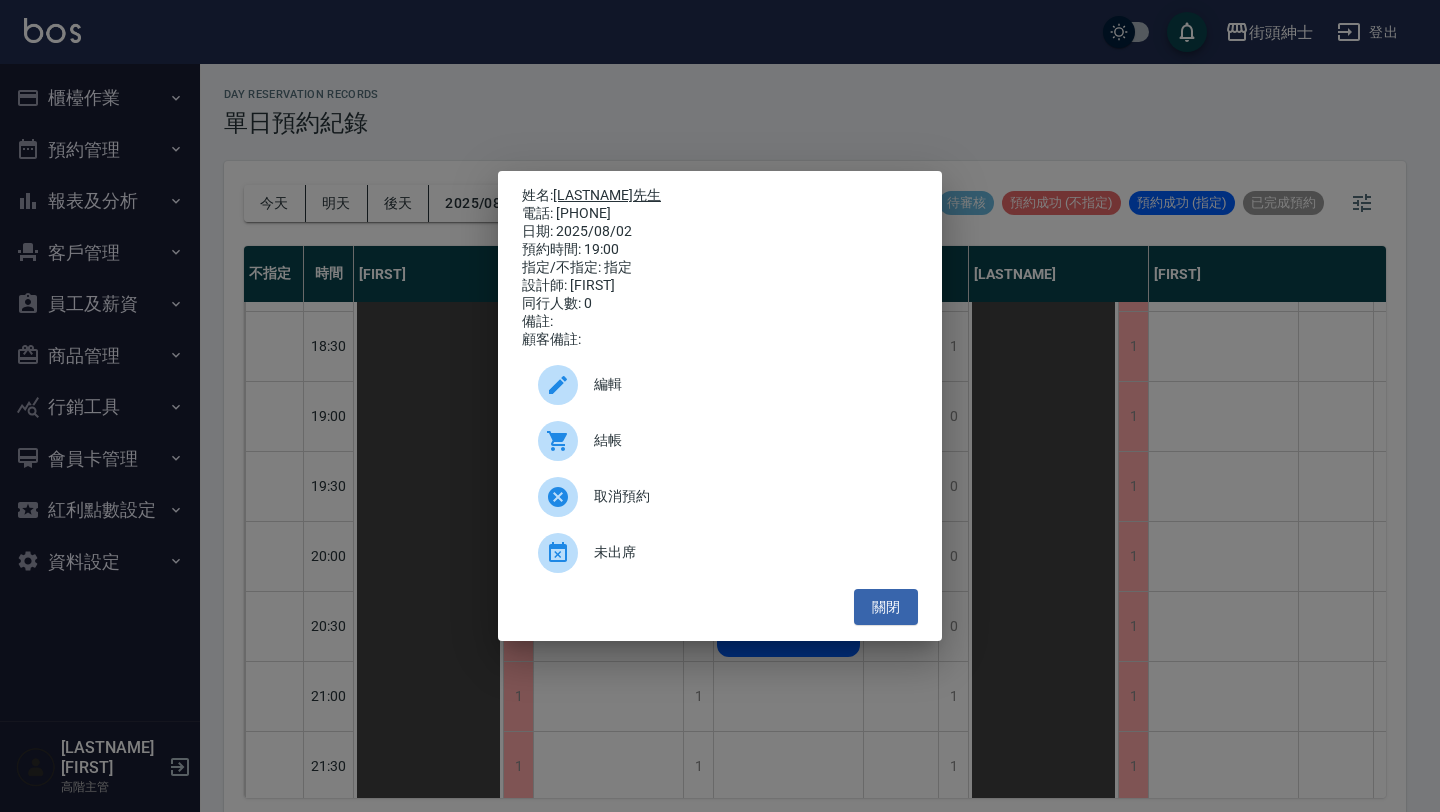 click on "翁先生" at bounding box center [607, 195] 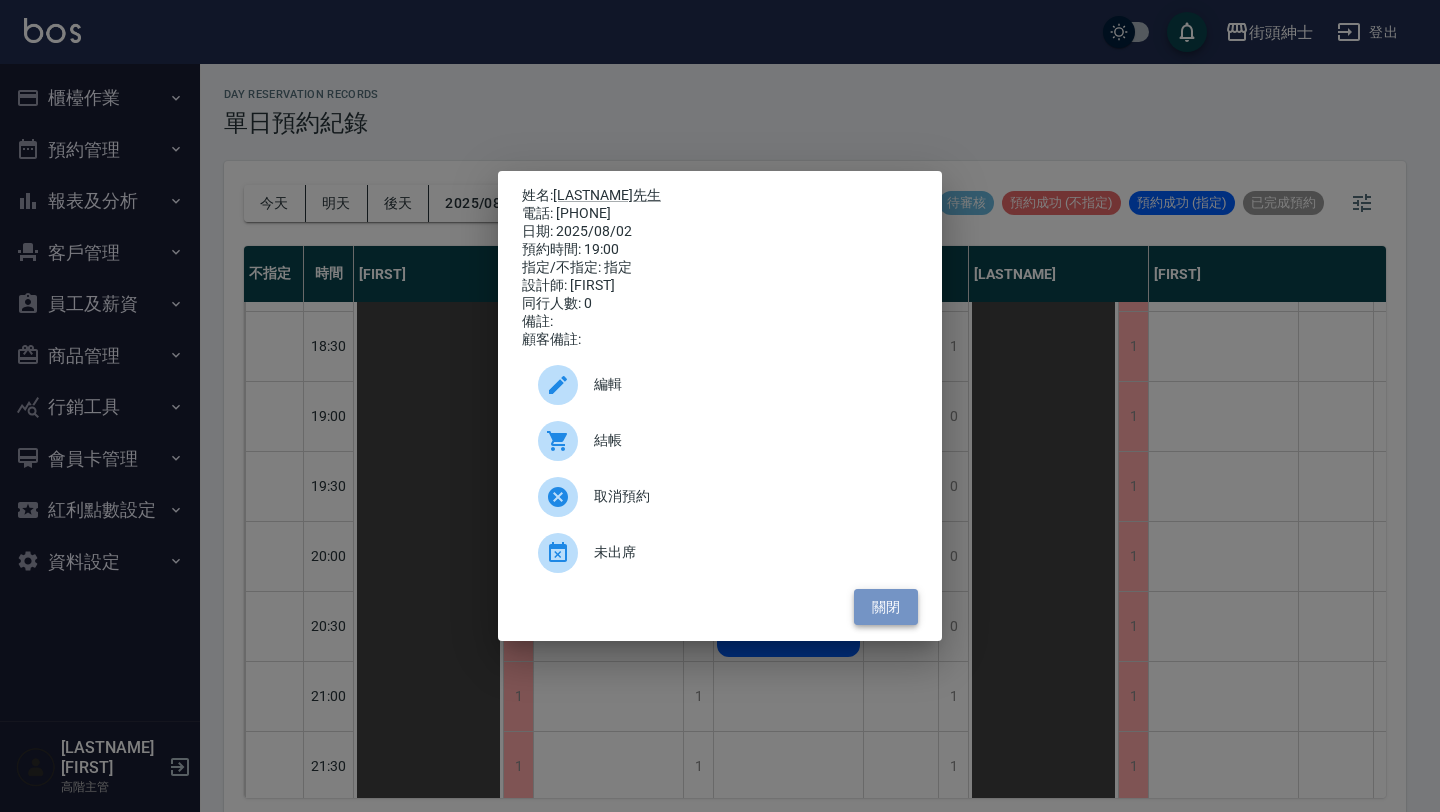 click on "關閉" at bounding box center (886, 607) 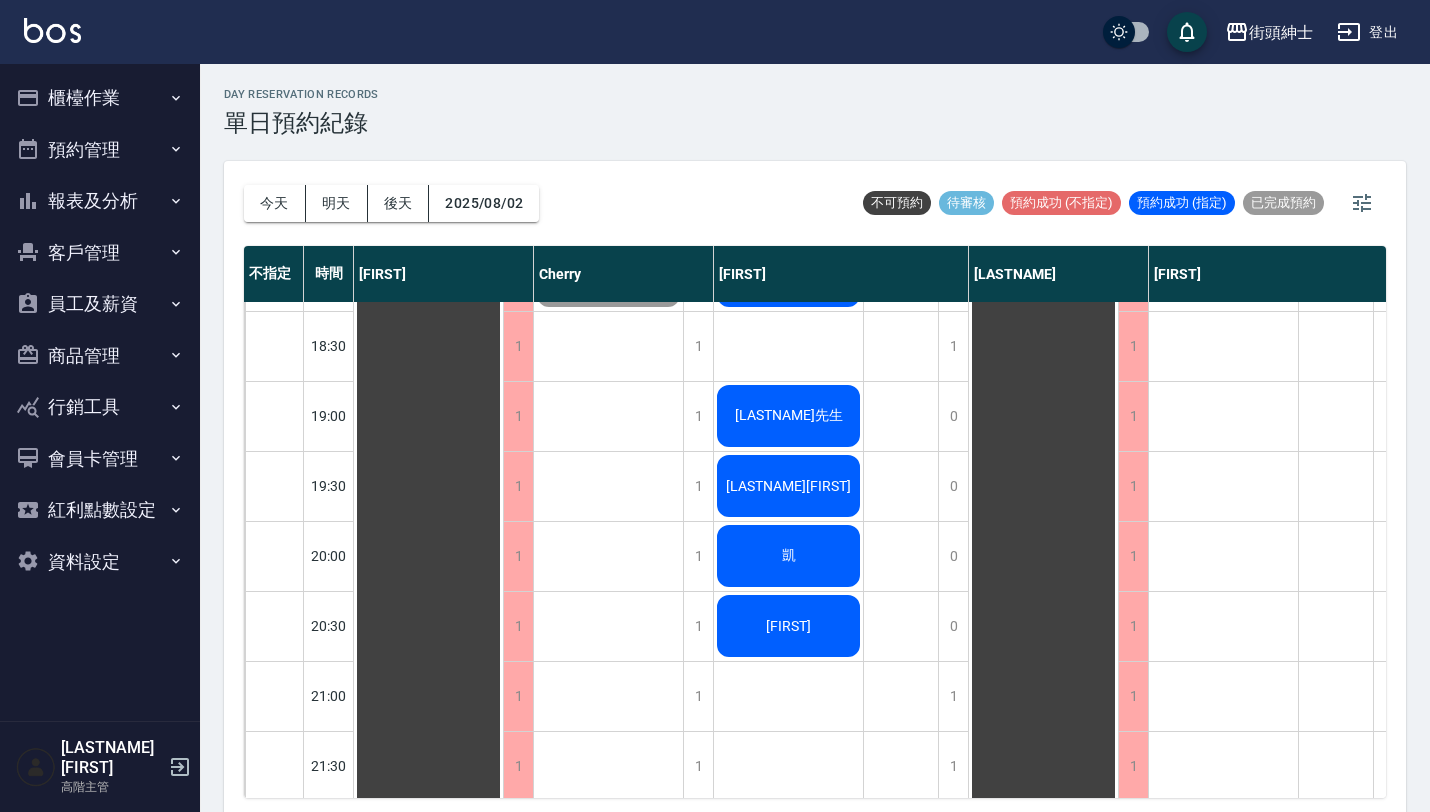 click on "黃翔聖" at bounding box center (429, -4) 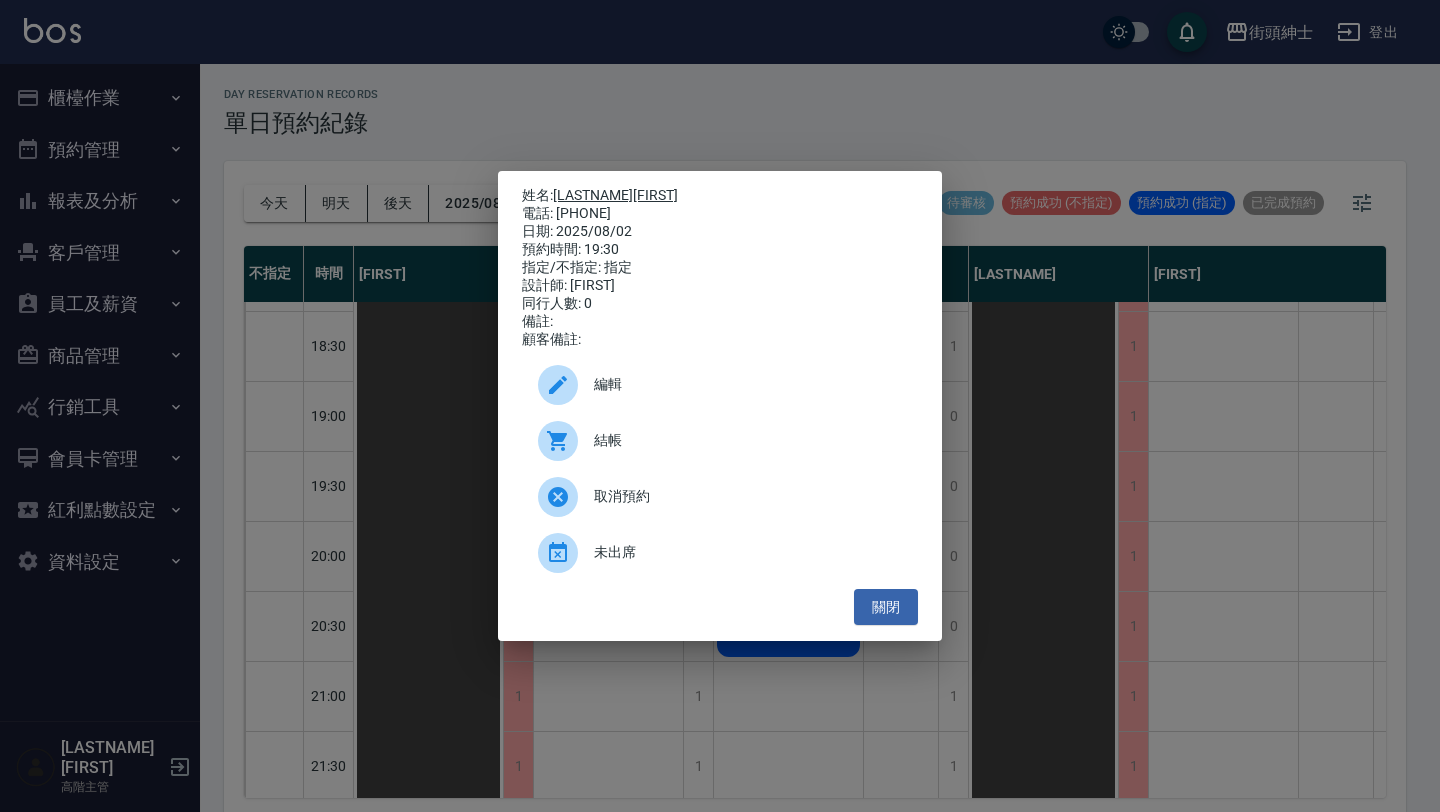 click on "黃翔聖" at bounding box center (615, 195) 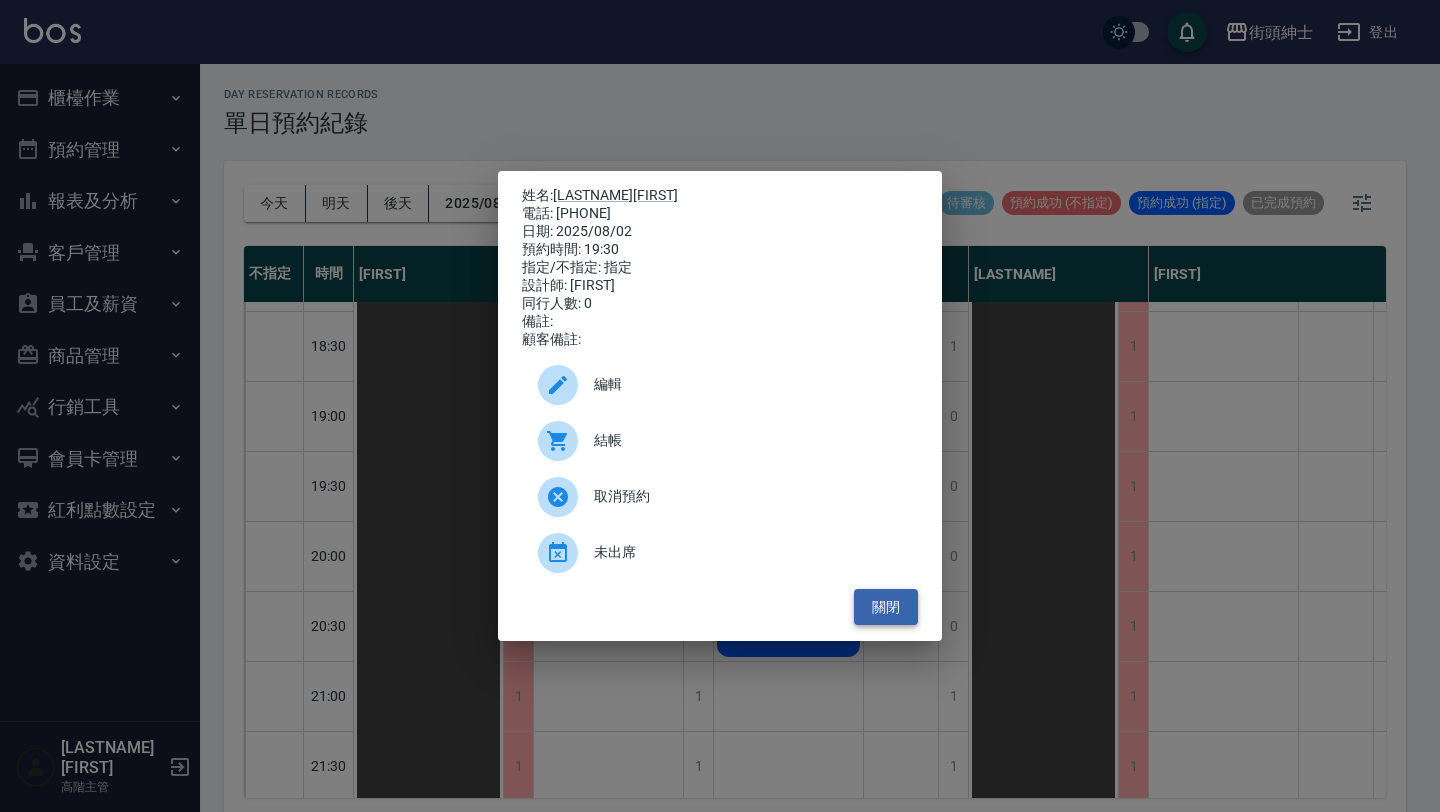 click on "關閉" at bounding box center (886, 607) 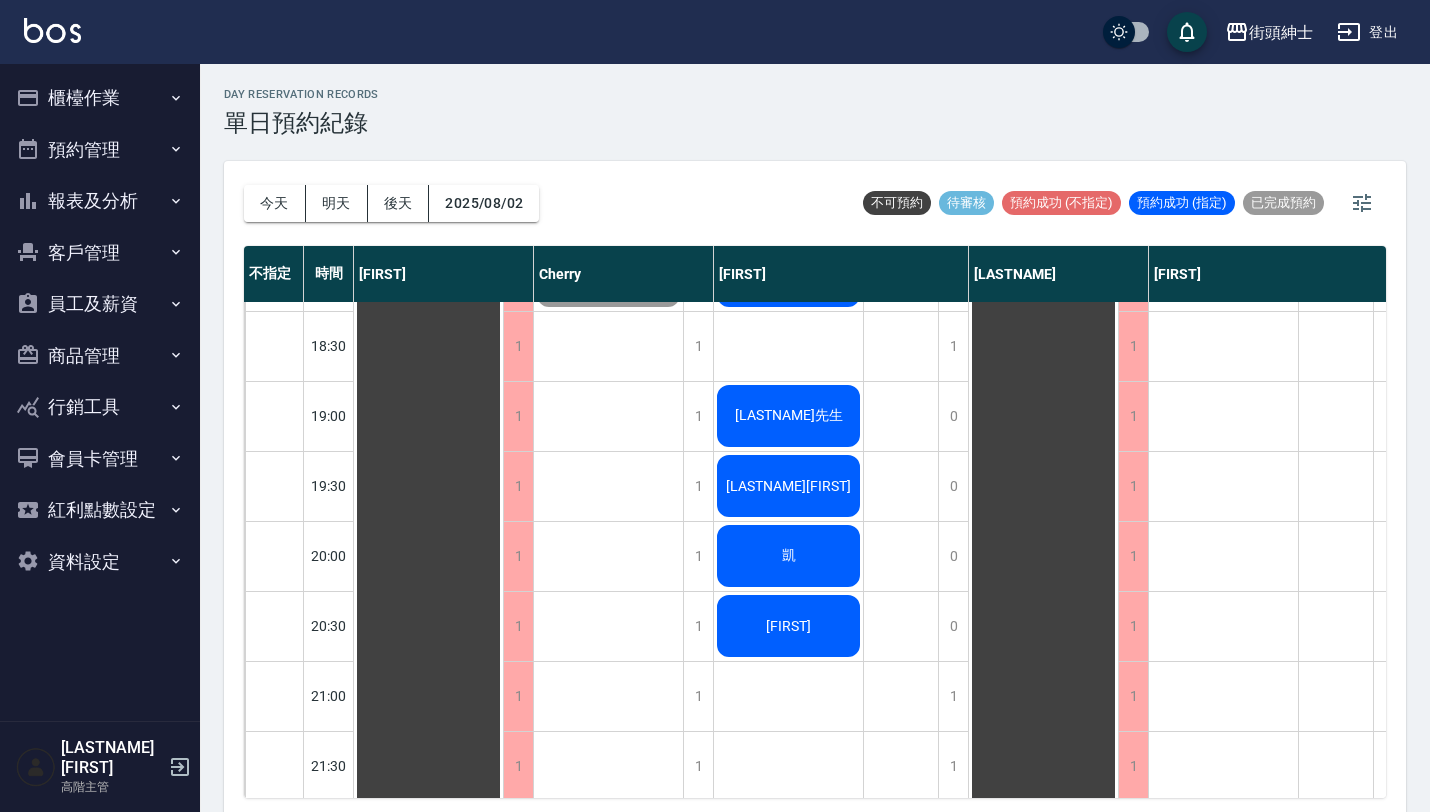 click on "後天" at bounding box center [399, 203] 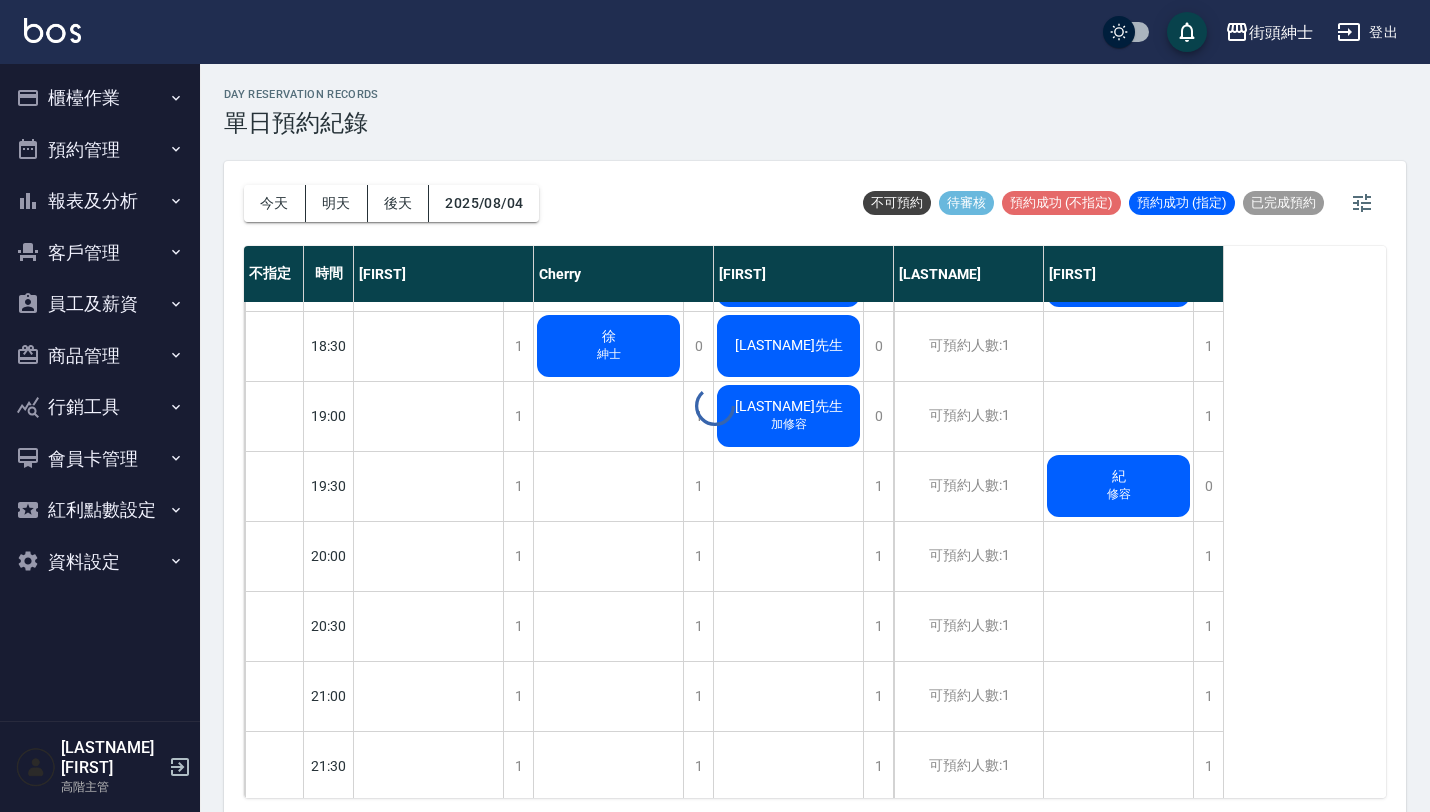 click on "day Reservation records 單日預約紀錄 今天 明天 後天 2025/08/04 不可預約 待審核 預約成功 (不指定) 預約成功 (指定) 已完成預約 不指定 時間 知樂 Cherry Vic 戴比 eric 09:00 09:30 10:00 10:30 11:00 11:30 12:00 12:30 13:00 13:30 14:00 14:30 15:00 15:30 16:00 16:30 17:00 17:30 18:00 18:30 19:00 19:30 20:00 20:30 21:00 21:30 22:00 22:30 23:00 1 1 1 1 1 1 1 1 0 1 1 1 1 1 1 1 1 1 1 1 1 1 1 1 1 1 1 1 1 Matthew 羅 1 1 1 1 1 1 1 1 1 1 1 1 1 1 0 1 1 1 1 0 1 1 1 1 1 1 1 1 1 小柯 暑期 徐 紳士 1 1 1 1 1 1 0 1 1 1 0 1 1 1 1 1 0 0 0 0 0 1 1 1 1 1 1 1 1 徐先生 GUI 凱瑞 林 梁彥廷 楊先生 陳先生 加修容 可預約人數:1 可預約人數:1 可預約人數:1 可預約人數:1 可預約人數:1 可預約人數:1 可預約人數:1 可預約人數:1 可預約人數:1 可預約人數:1 可預約人數:1 可預約人數:1 可預約人數:1 可預約人數:1 可預約人數:1 可預約人數:1 可預約人數:1 可預約人數:1 可預約人數:1 可預約人數:1 1 1 1" at bounding box center (815, 441) 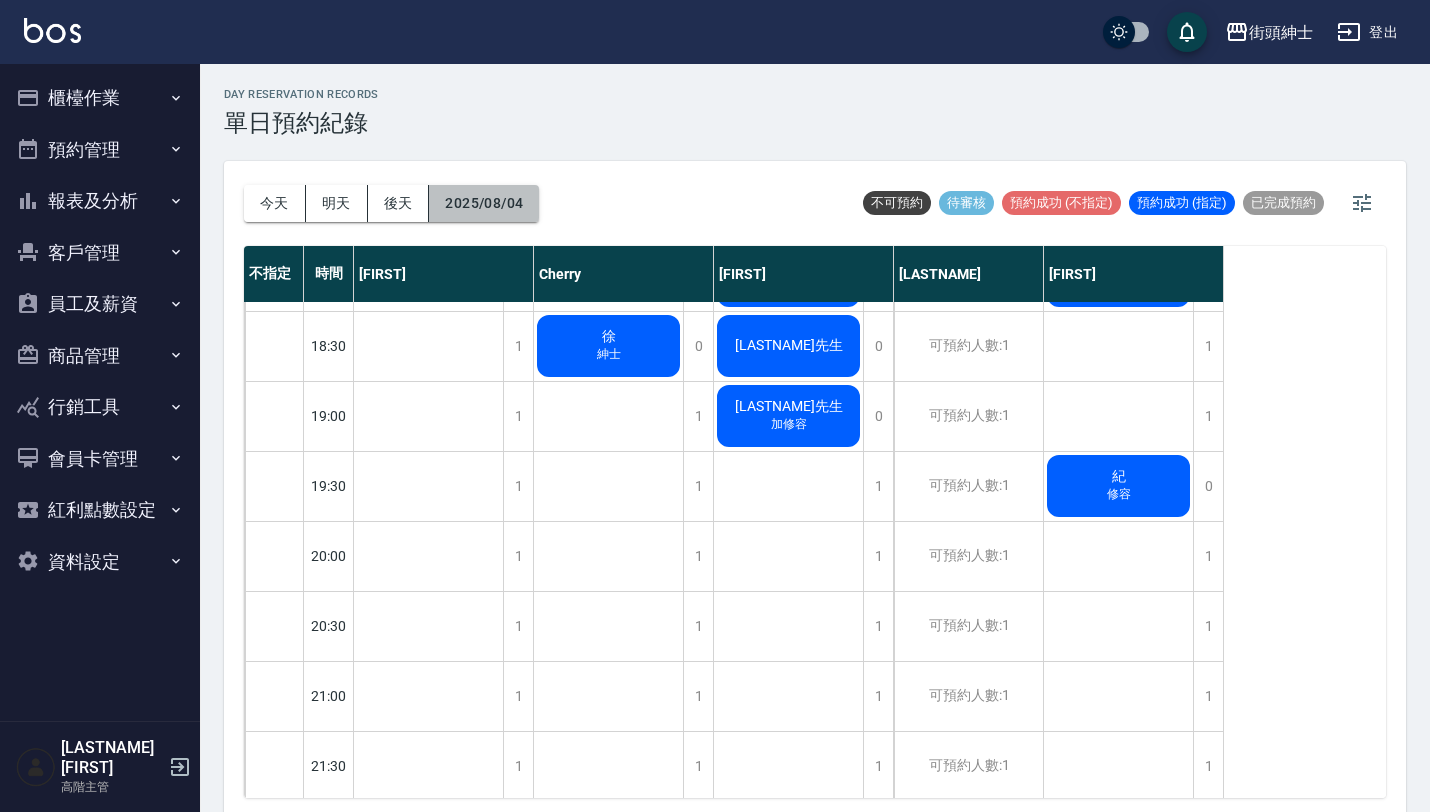 click on "2025/08/04" at bounding box center [484, 203] 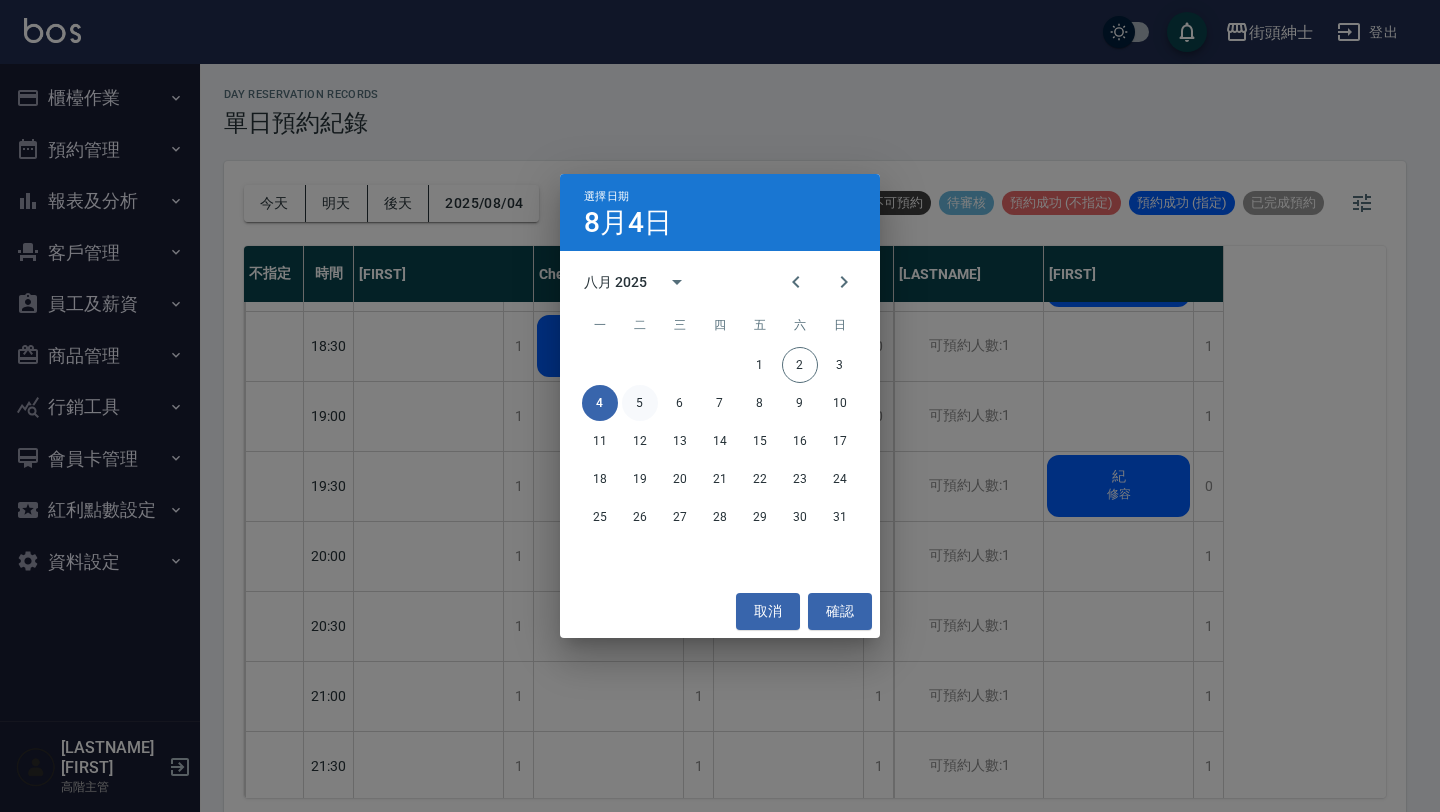 click on "5" at bounding box center (640, 403) 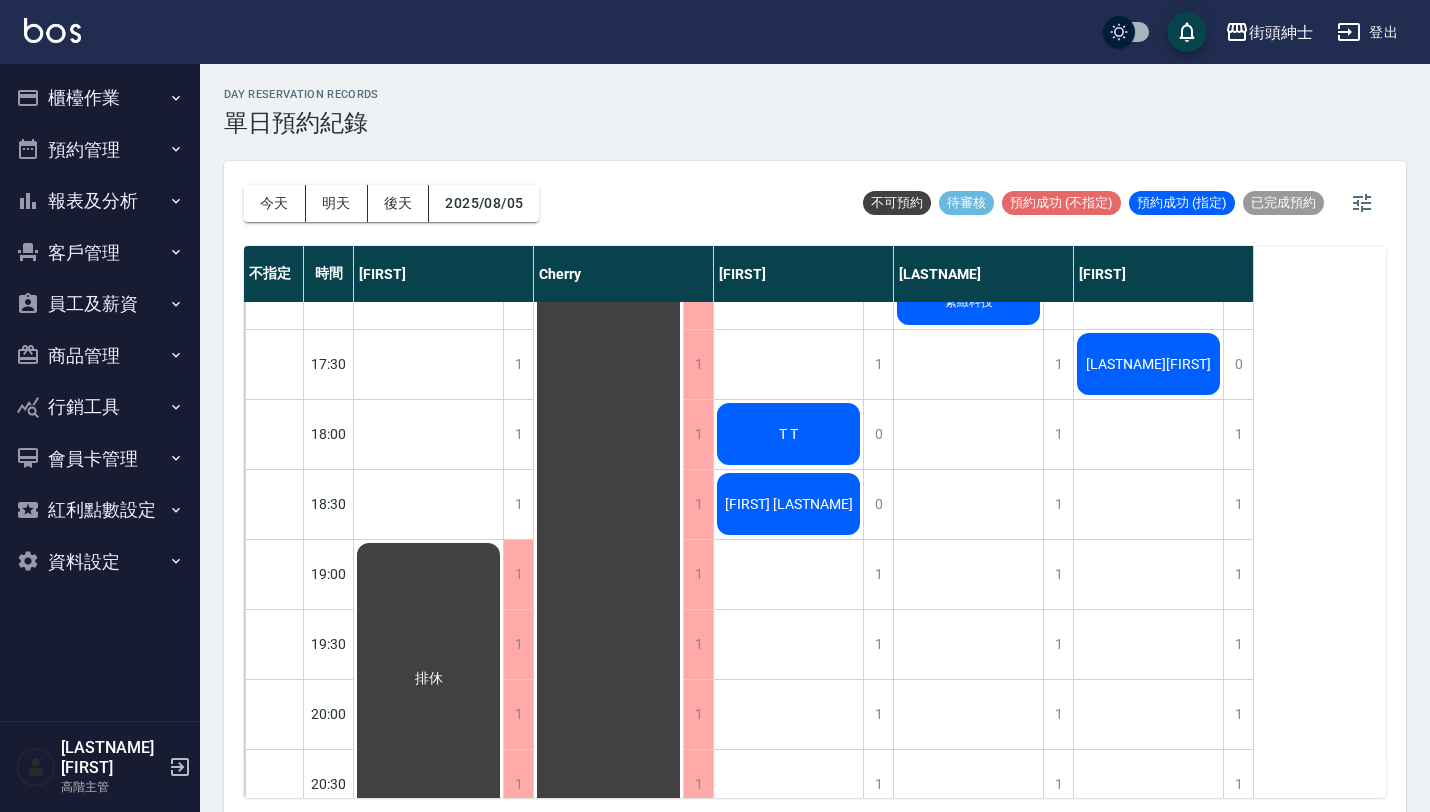 scroll, scrollTop: 1168, scrollLeft: 0, axis: vertical 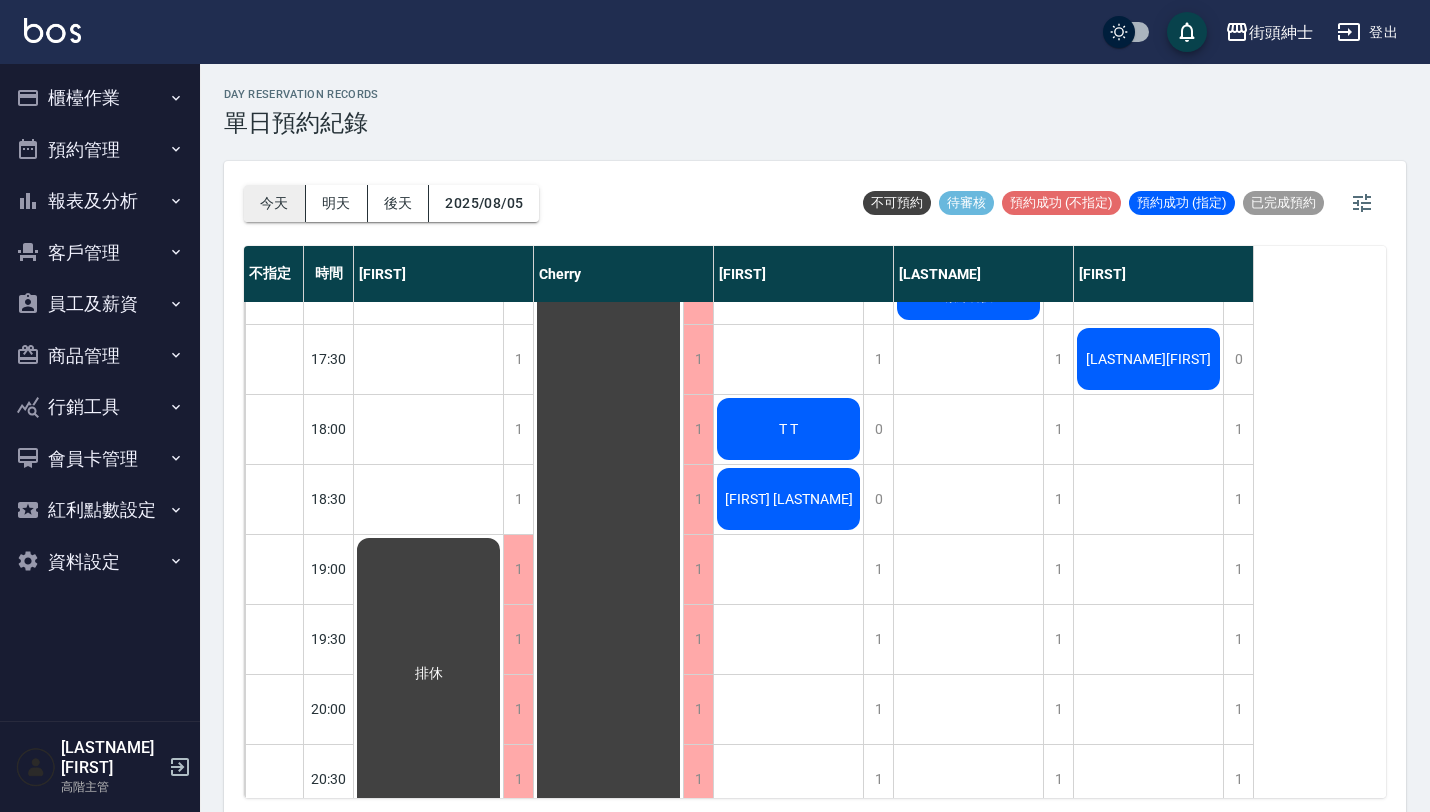 click on "今天" at bounding box center [275, 203] 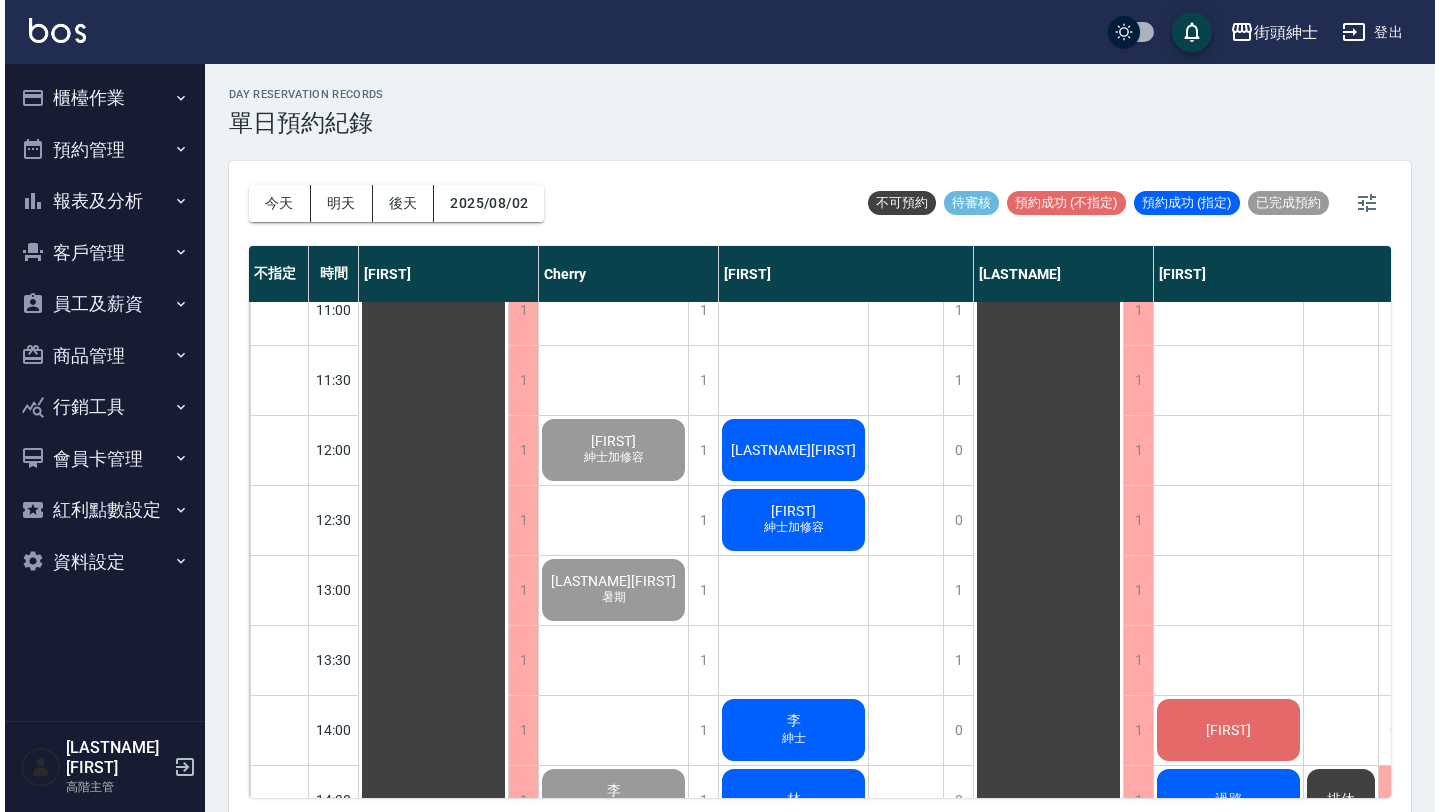 scroll, scrollTop: 295, scrollLeft: 0, axis: vertical 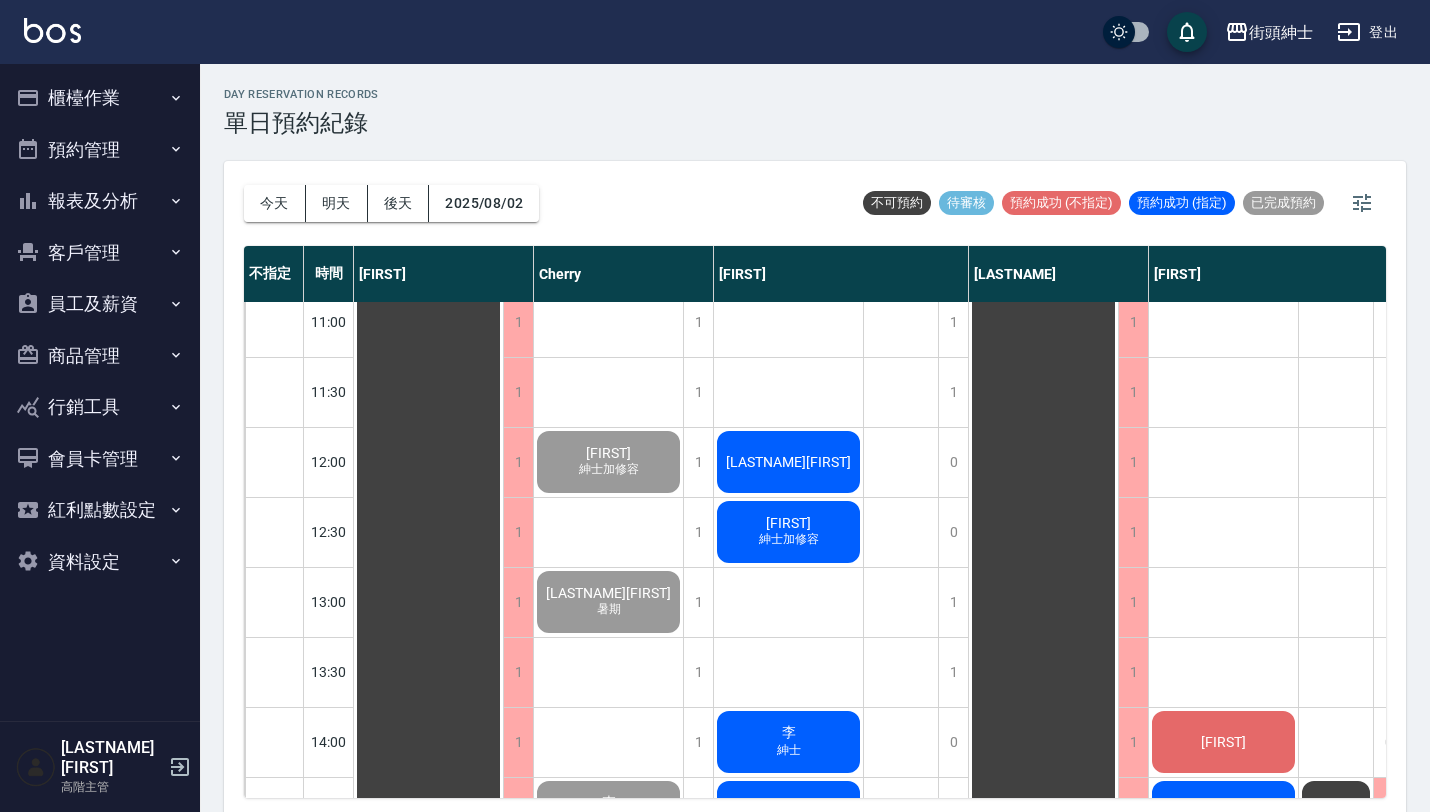 click on "[NAME]" at bounding box center (429, 1022) 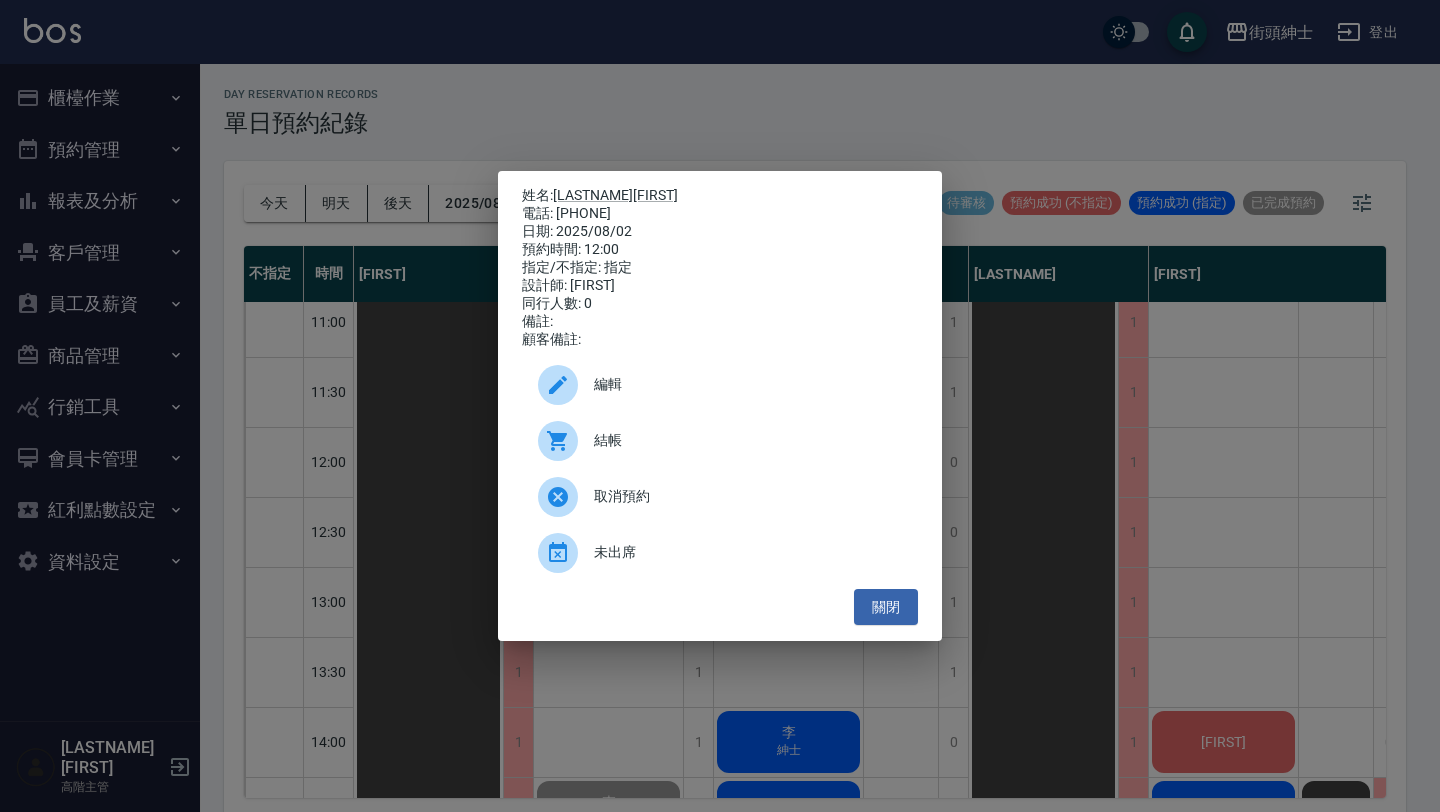 click on "結帳" at bounding box center (748, 440) 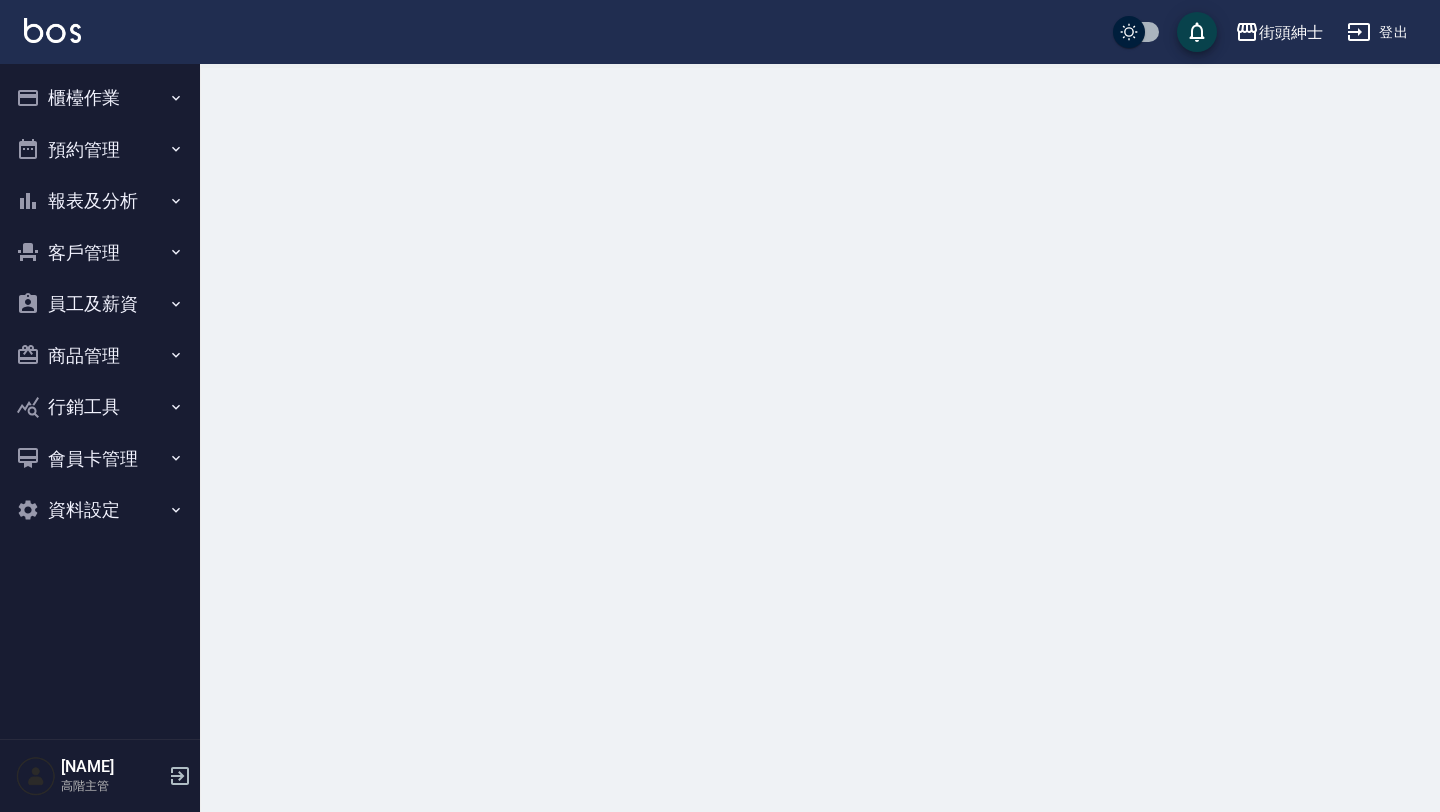 scroll, scrollTop: 0, scrollLeft: 0, axis: both 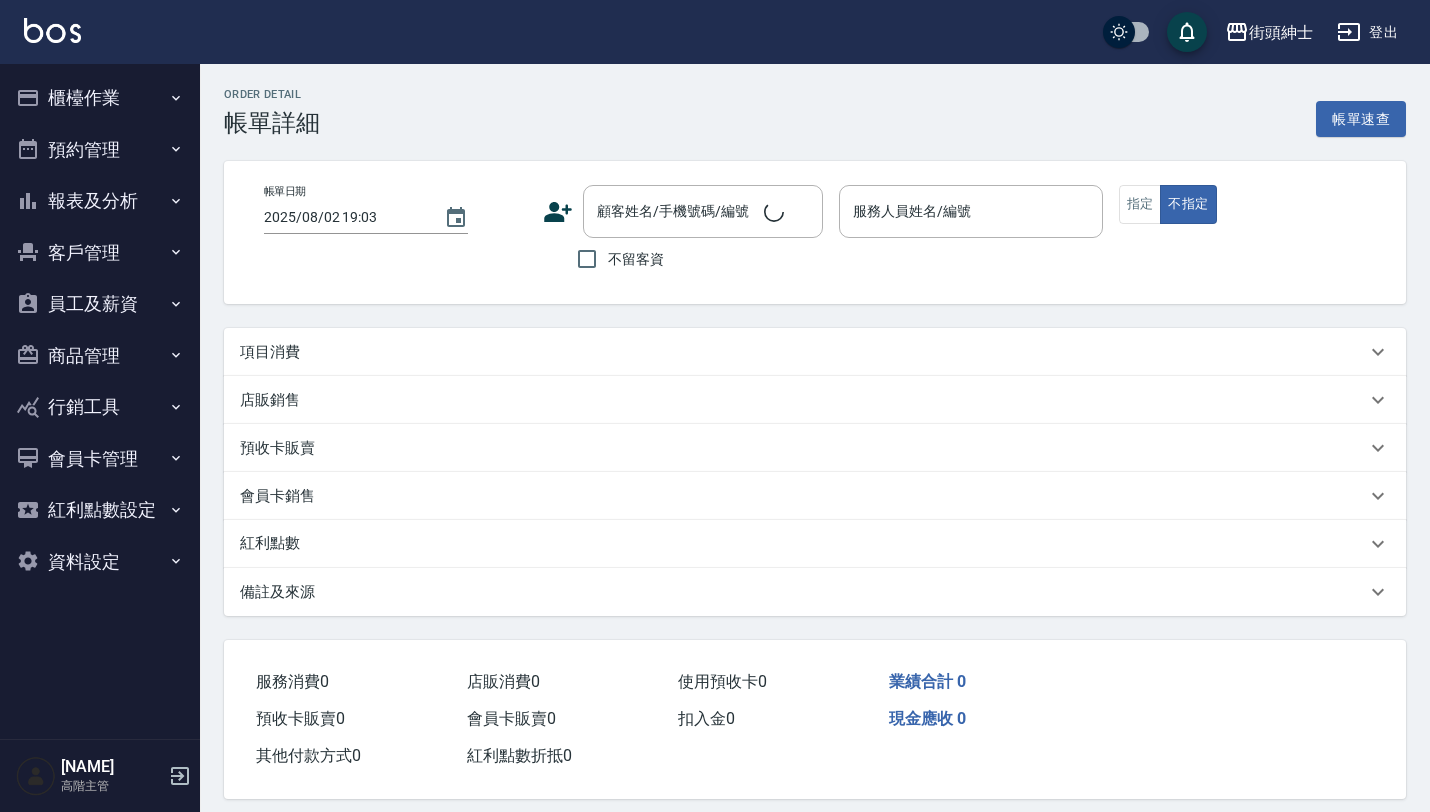 type on "2025/08/02 12:00" 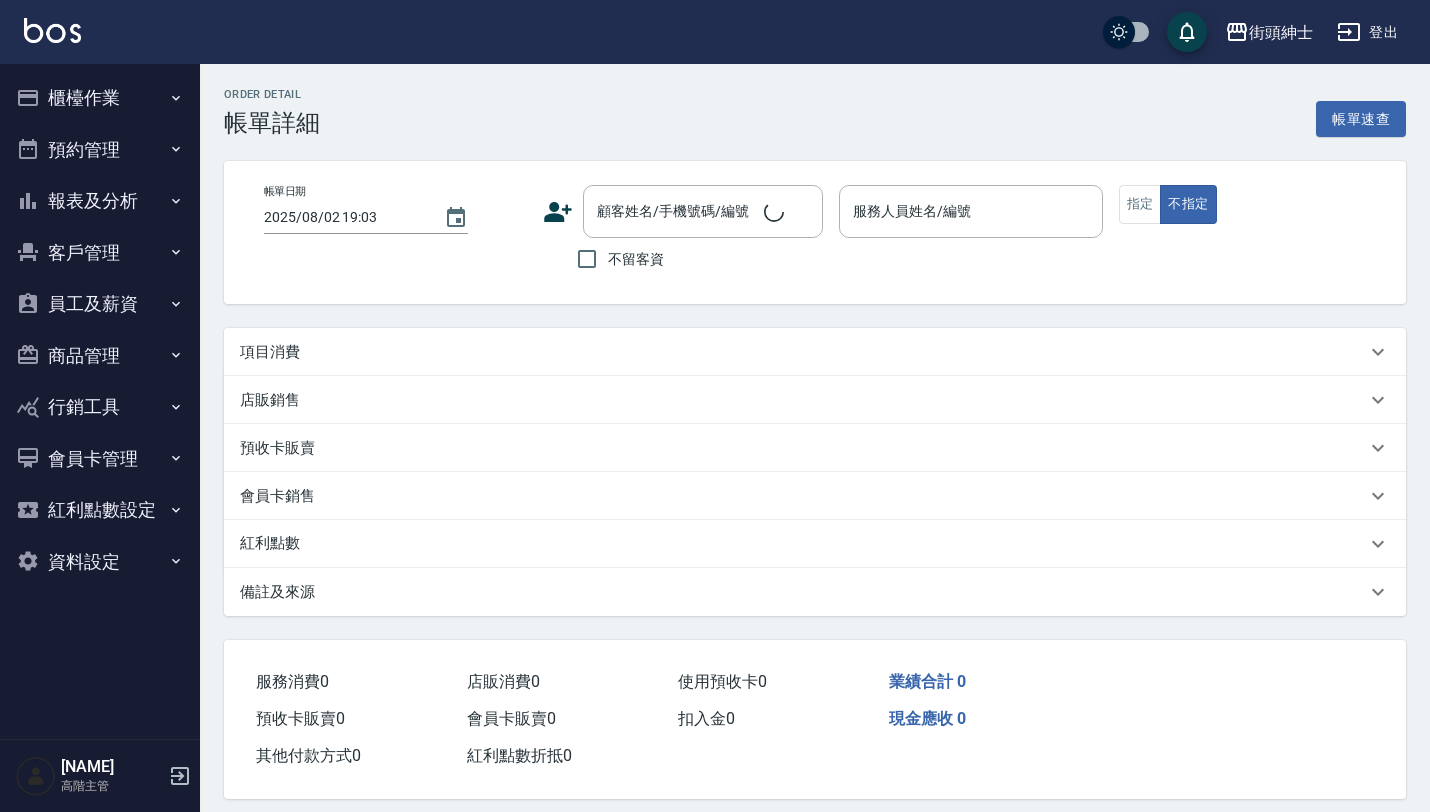 type on "[NAME](無代號)" 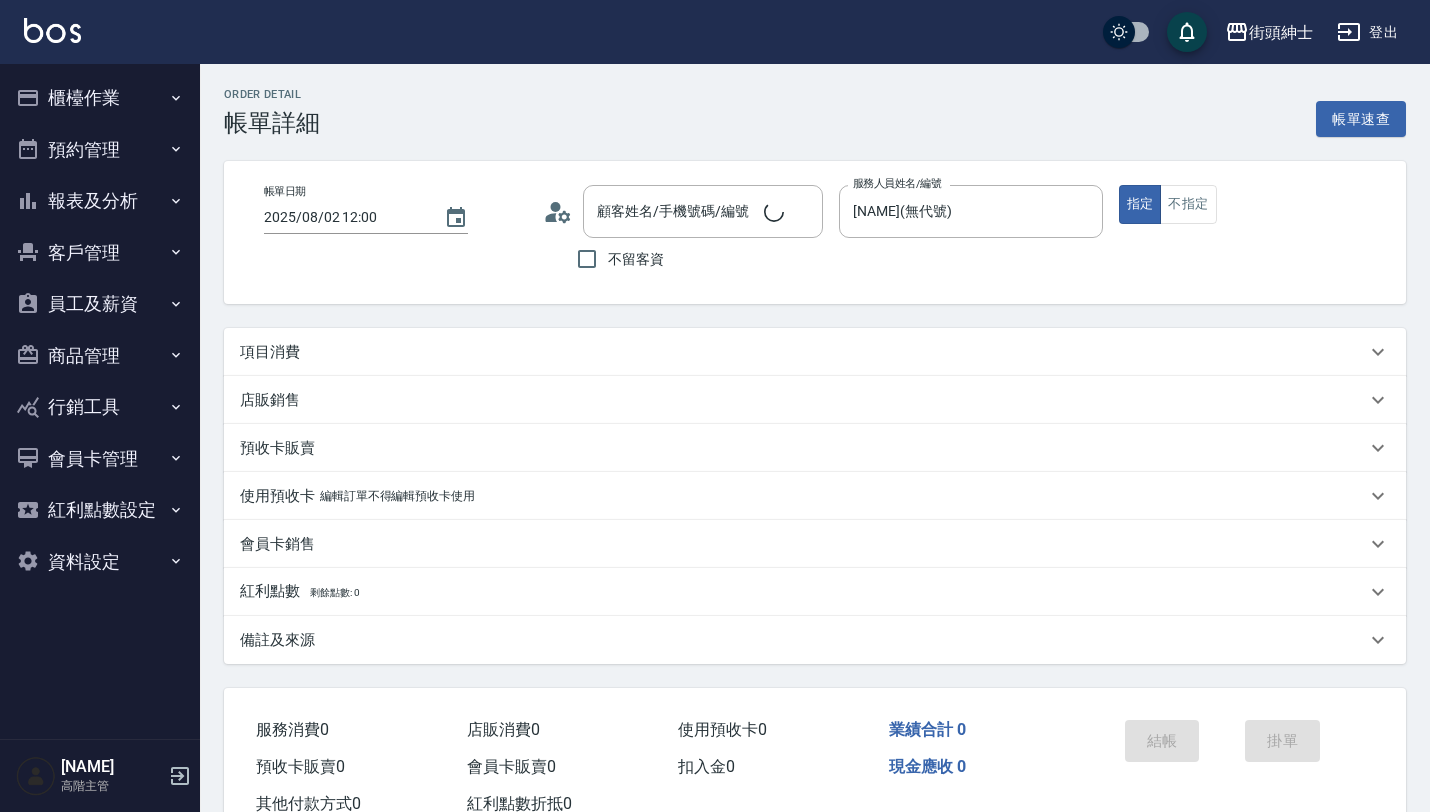 type on "[NAME]/[PHONE]/" 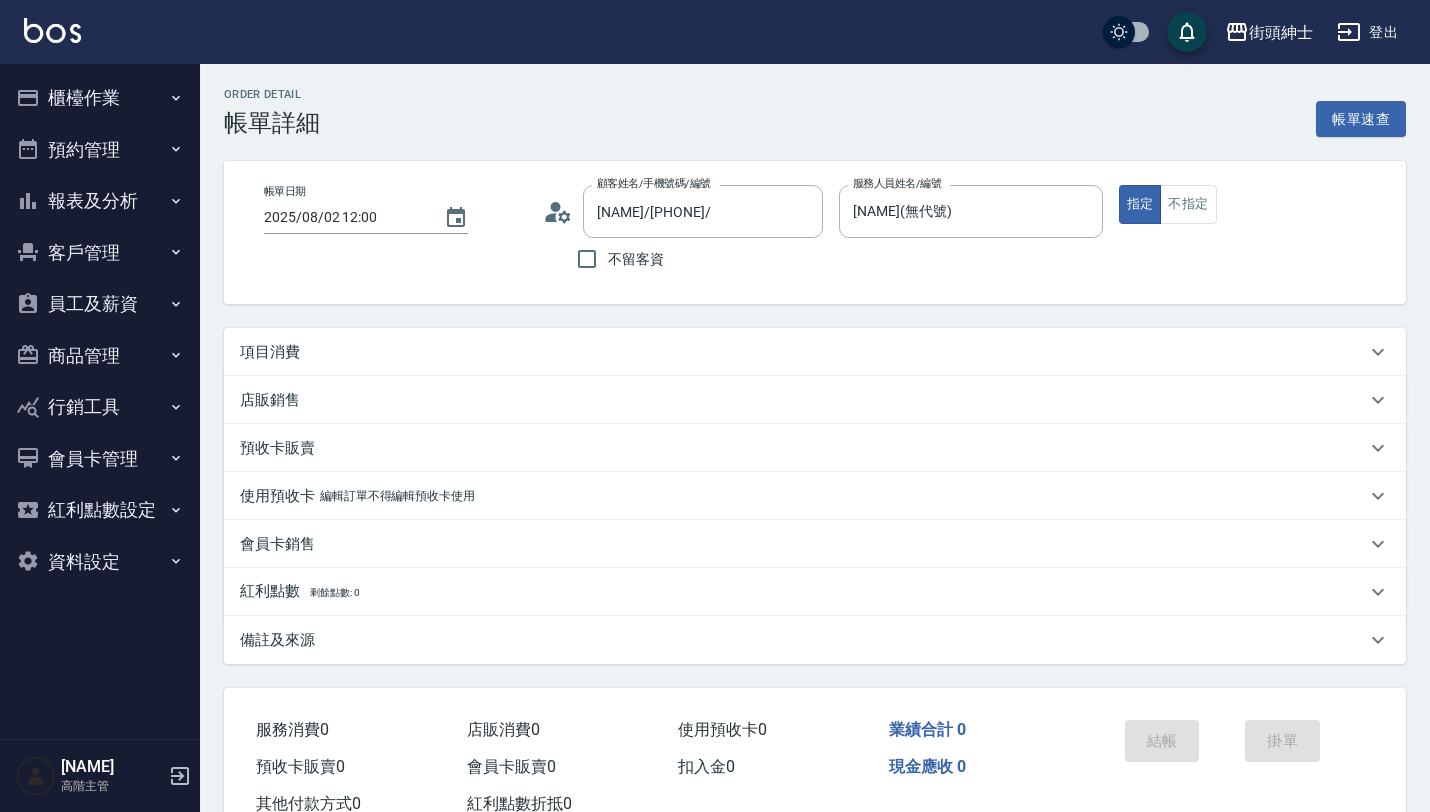 click on "項目消費" at bounding box center (270, 352) 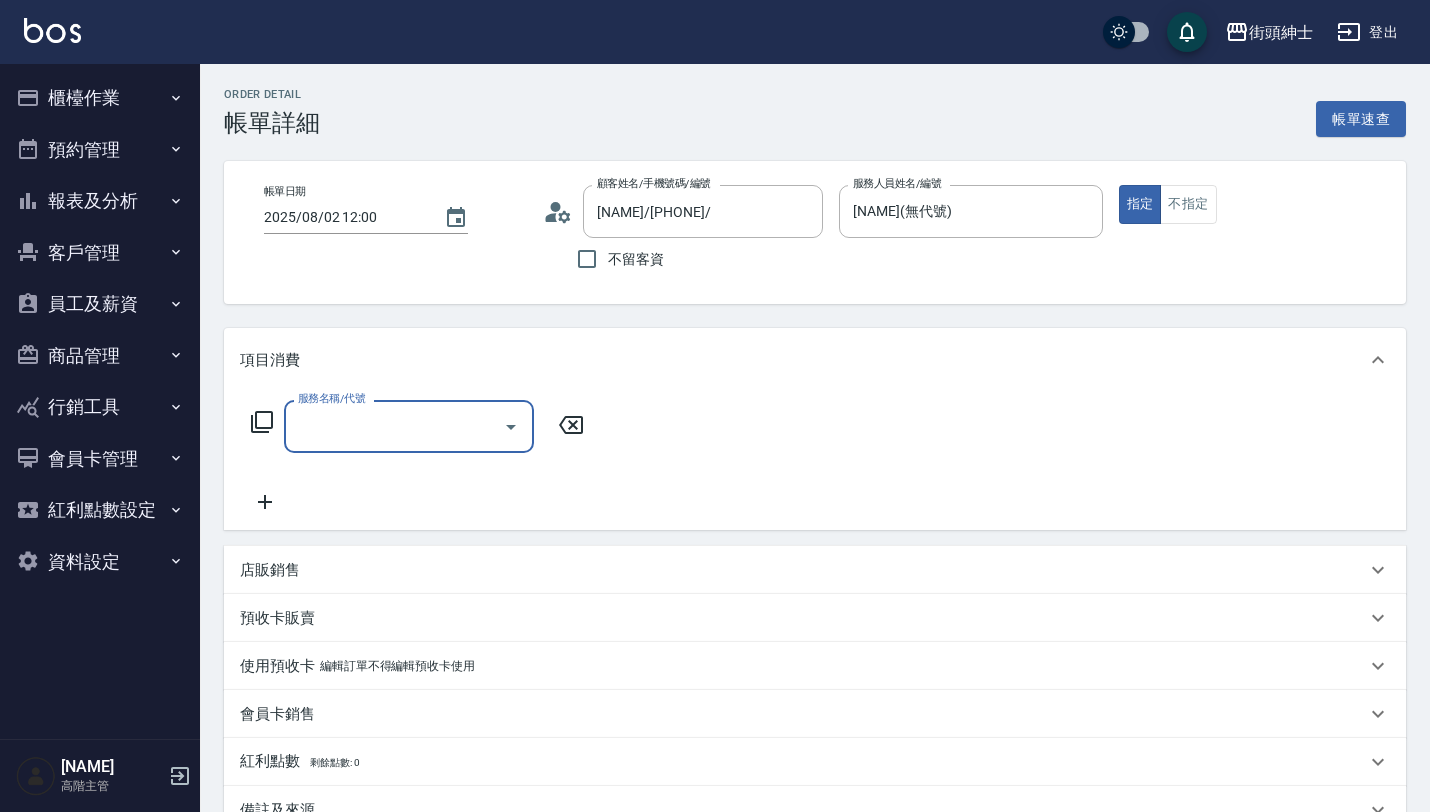 scroll, scrollTop: 0, scrollLeft: 0, axis: both 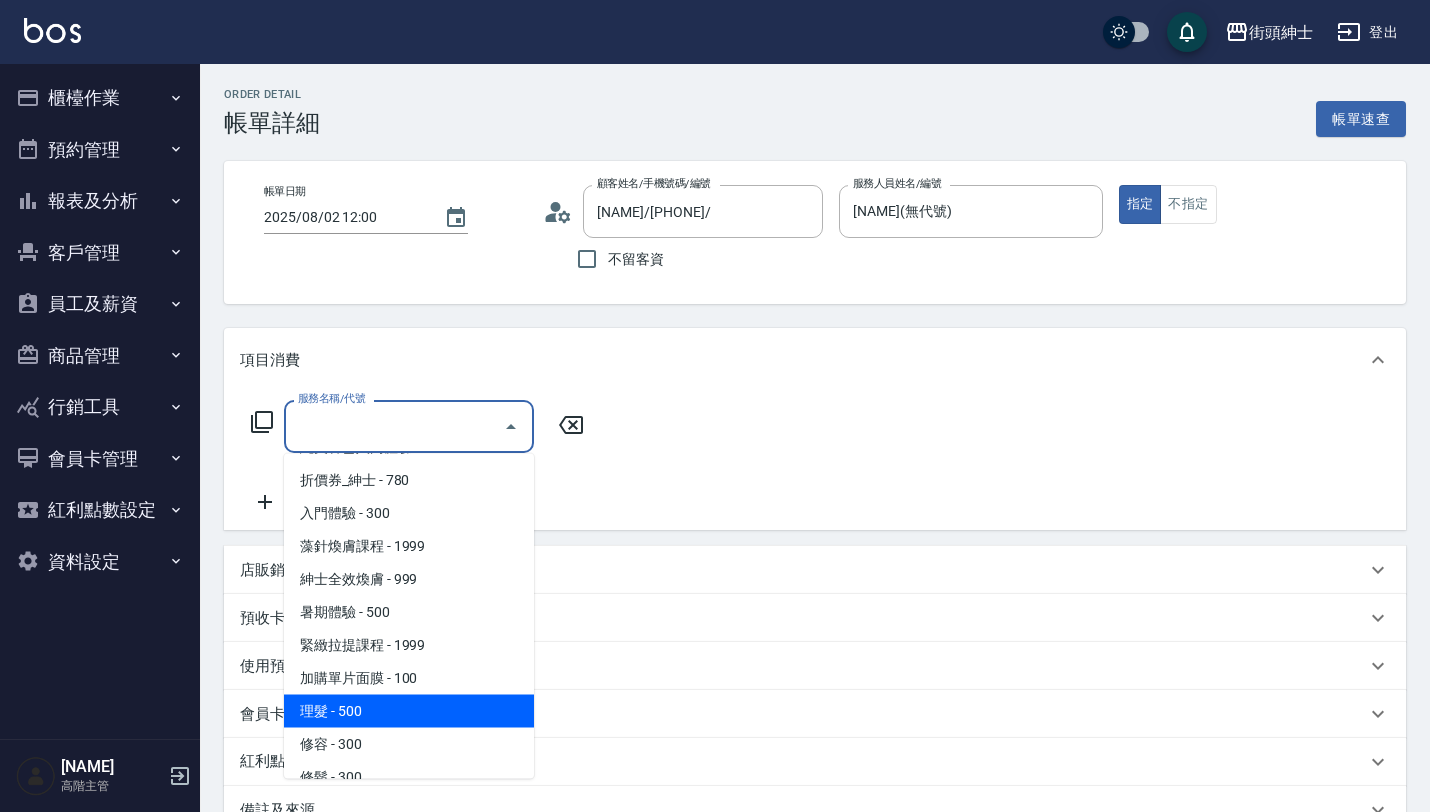 click on "理髮 - 500" at bounding box center (409, 711) 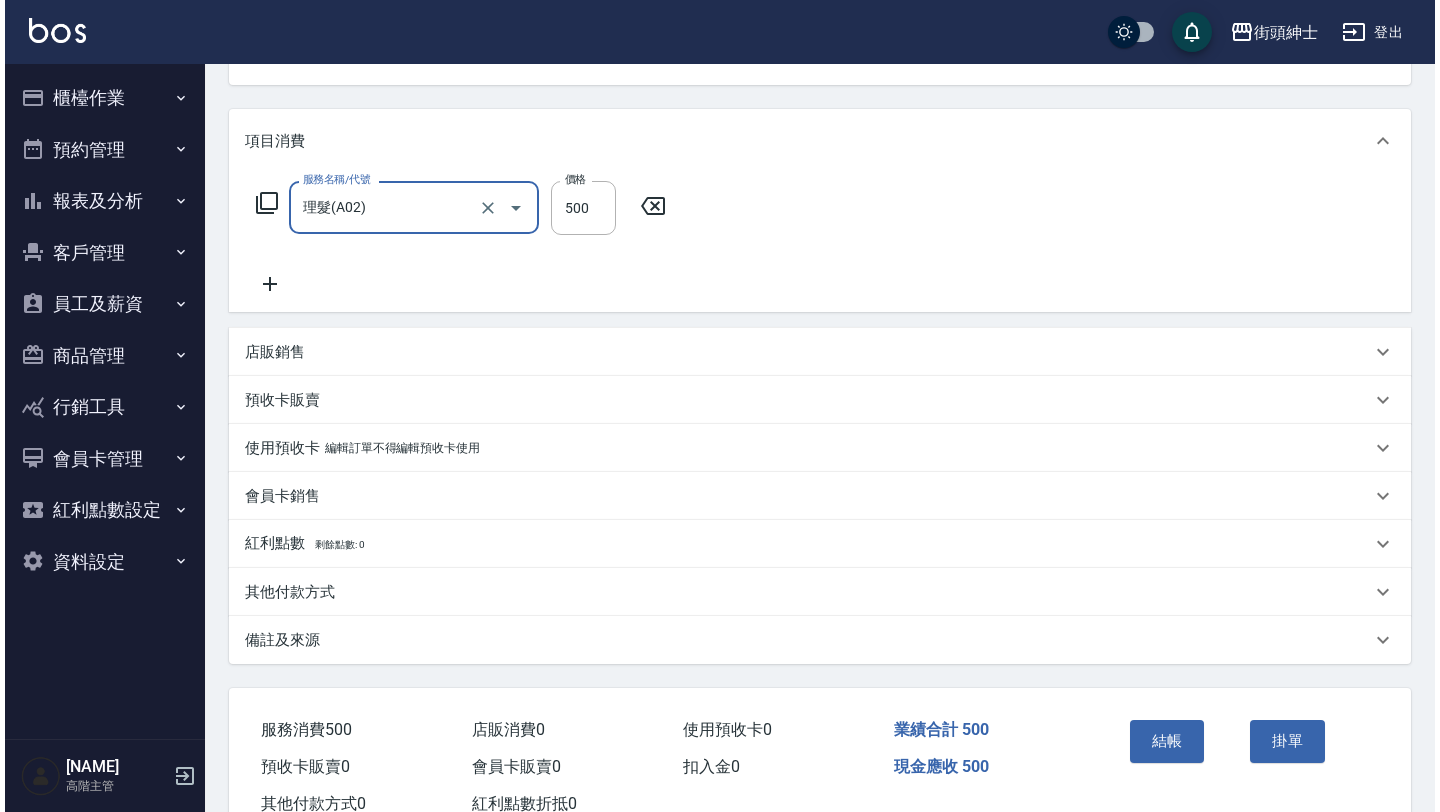 scroll, scrollTop: 284, scrollLeft: 0, axis: vertical 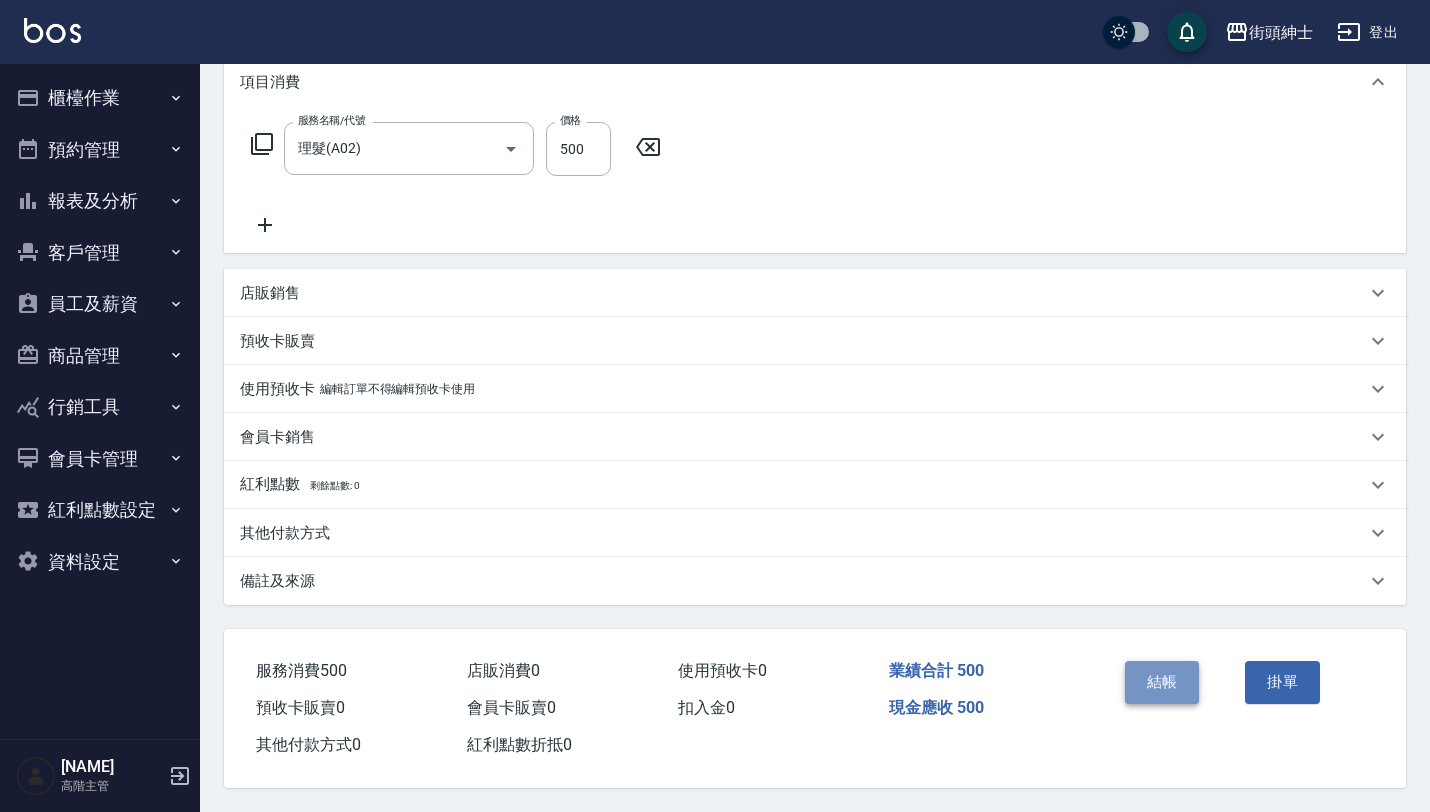 click on "結帳" at bounding box center [1162, 682] 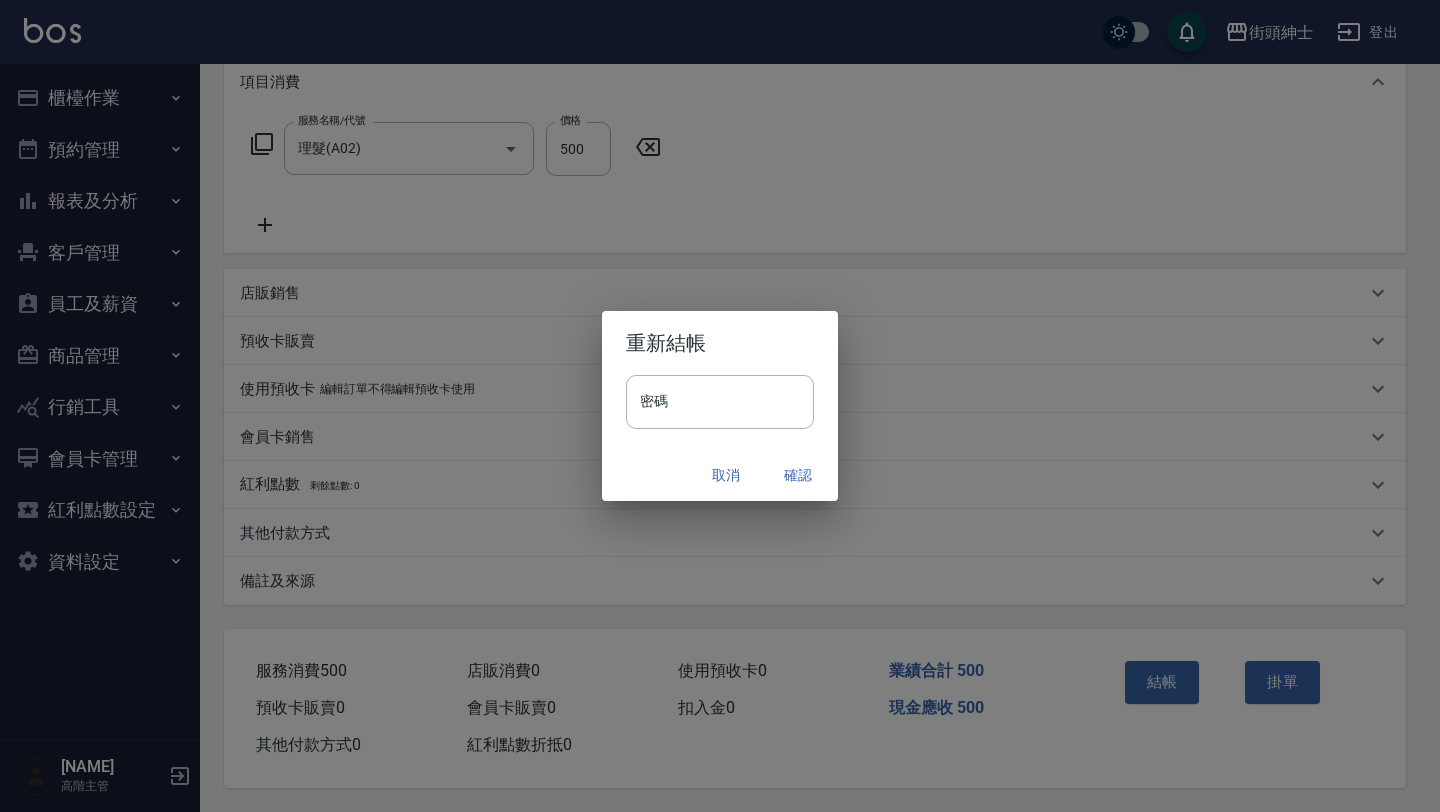 click on "確認" at bounding box center (798, 475) 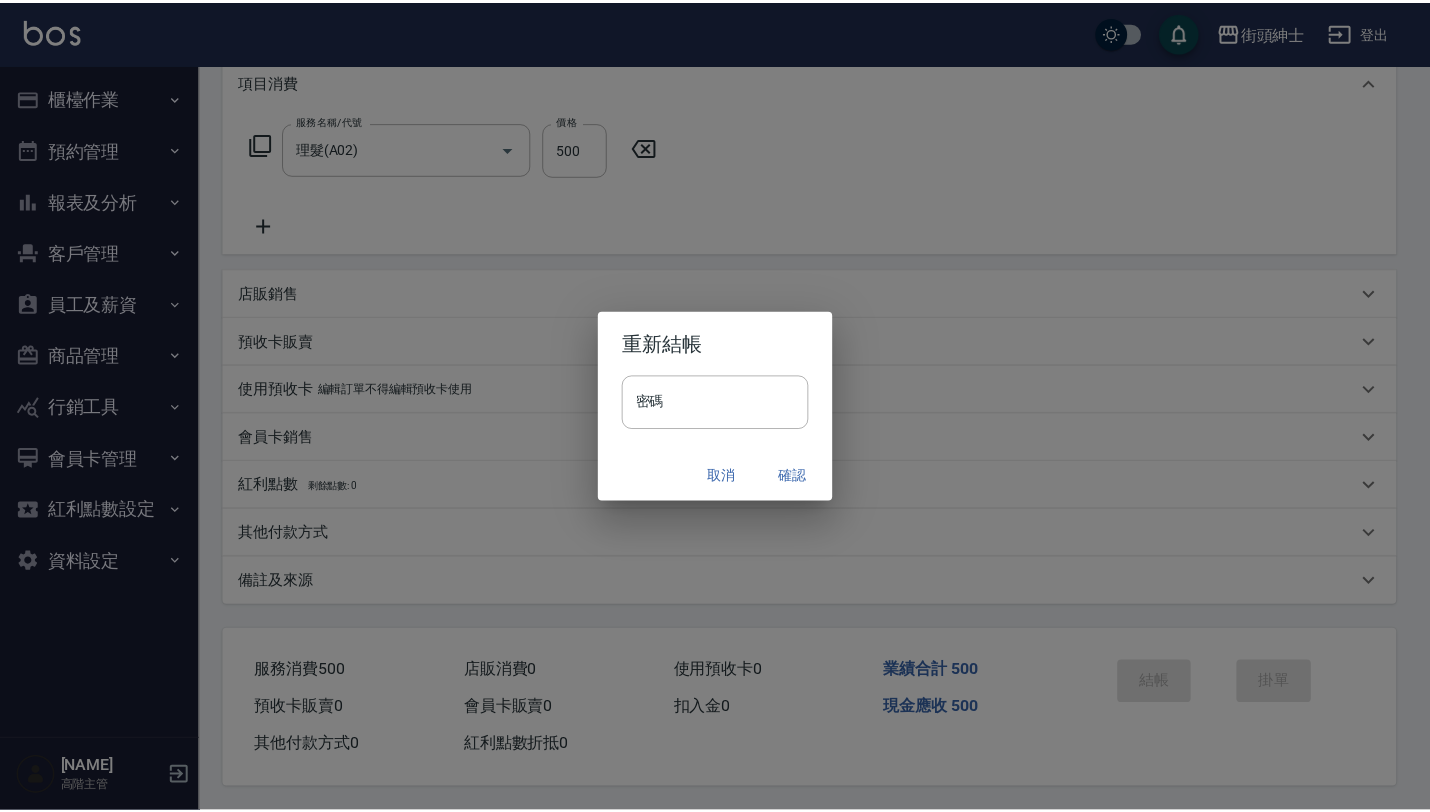 scroll, scrollTop: 0, scrollLeft: 0, axis: both 